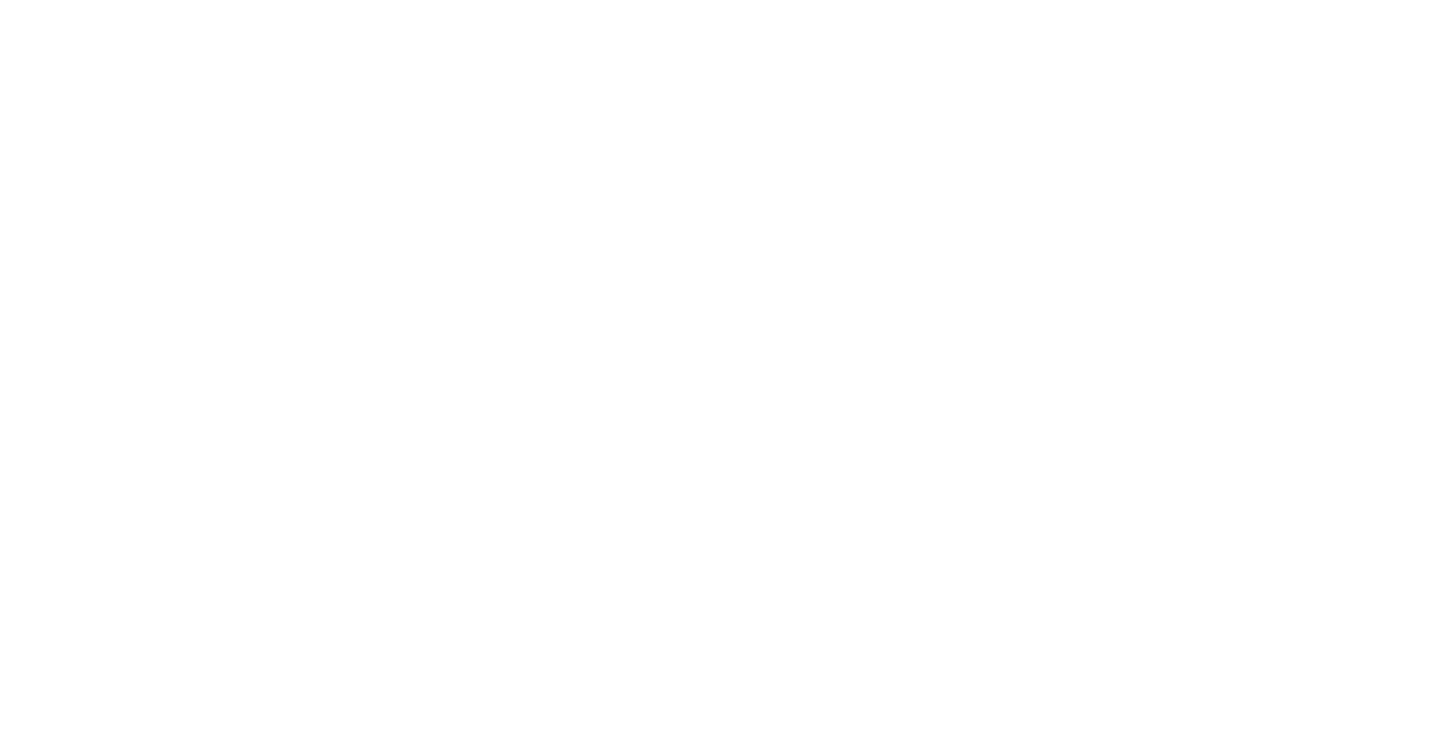 scroll, scrollTop: 0, scrollLeft: 0, axis: both 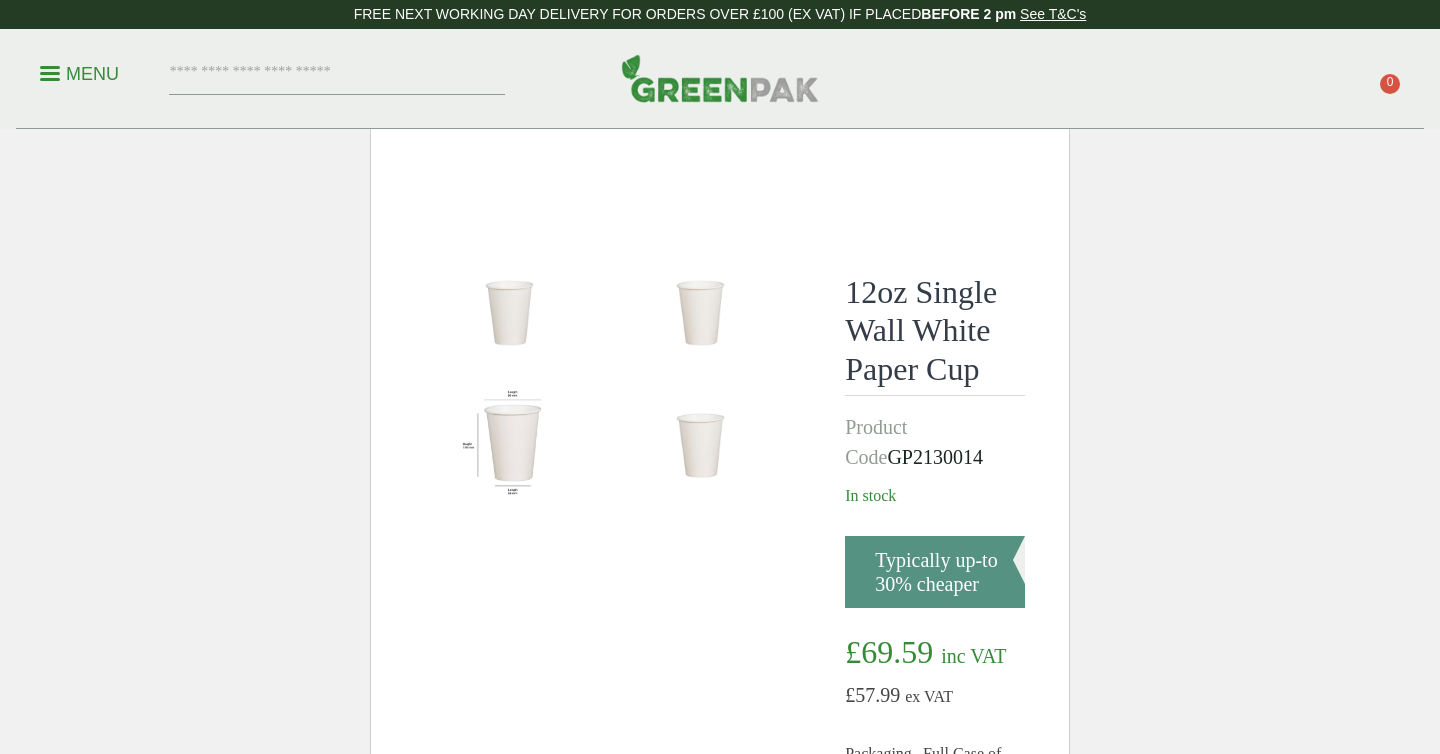 click on "FREE NEXT WORKING DAY DELIVERY -  See T&C's
FREE NEXT WORKING DAY DELIVERY FOR ORDERS OVER £100 (EX VAT) IF PLACED  BEFORE 2 pm   See T&C's
Menu" at bounding box center [720, 2009] 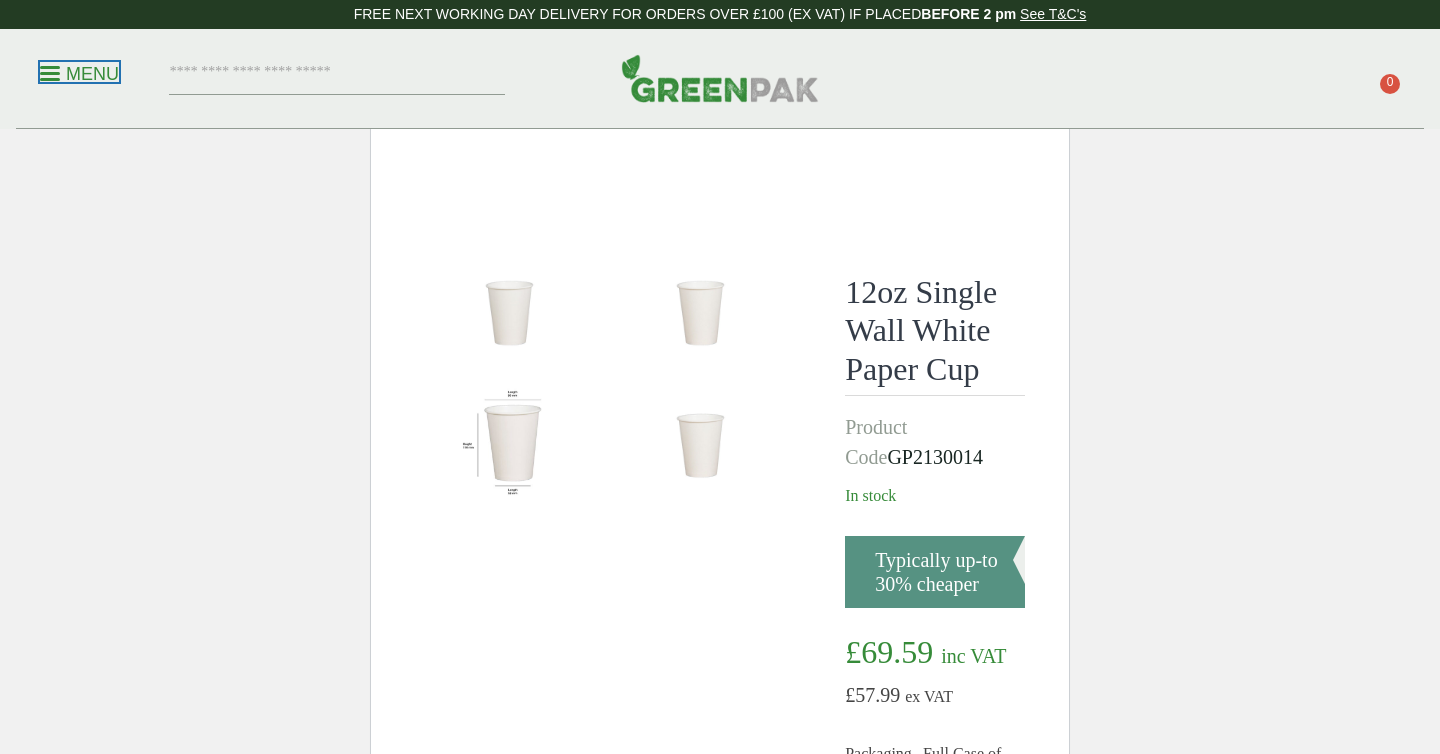 click at bounding box center (50, 73) 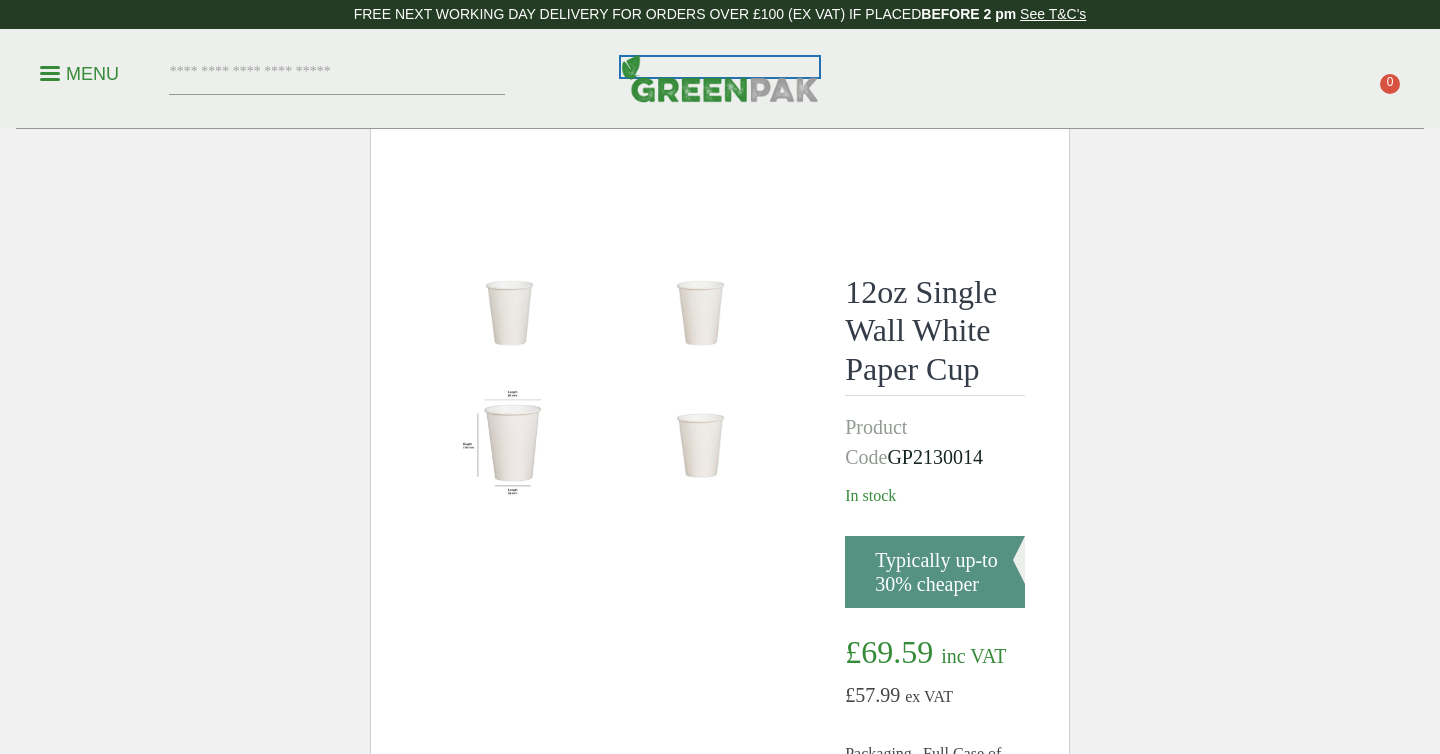 click at bounding box center [720, 78] 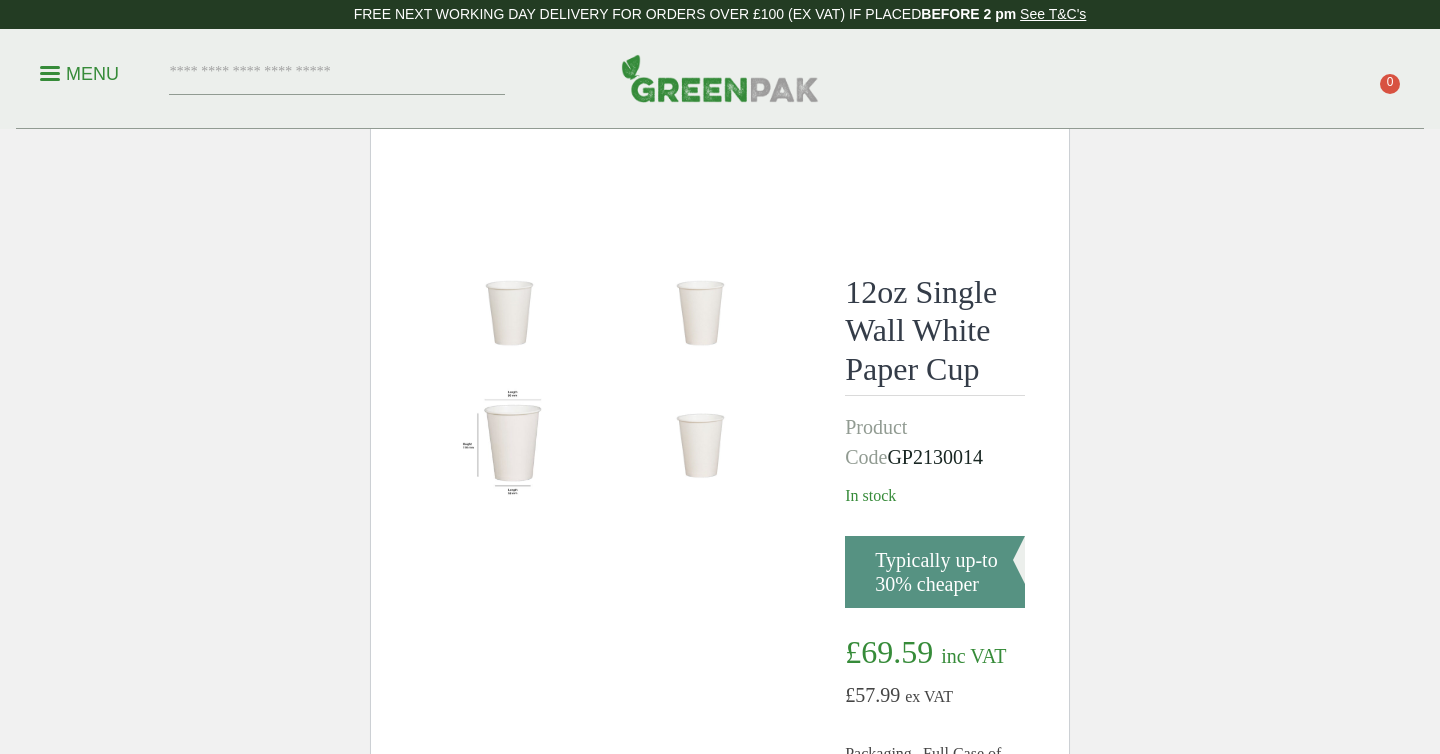 scroll, scrollTop: 0, scrollLeft: 0, axis: both 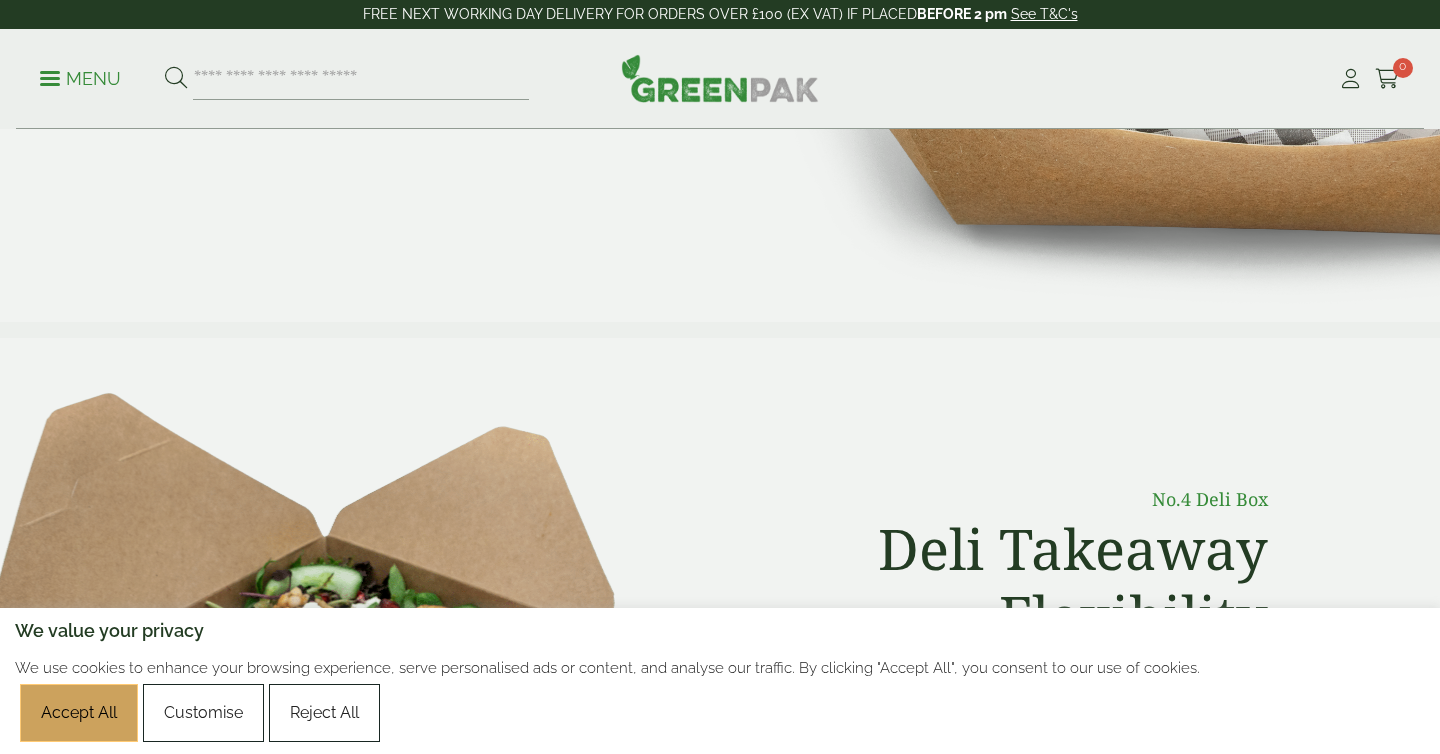 drag, startPoint x: 74, startPoint y: 706, endPoint x: 83, endPoint y: 701, distance: 10.29563 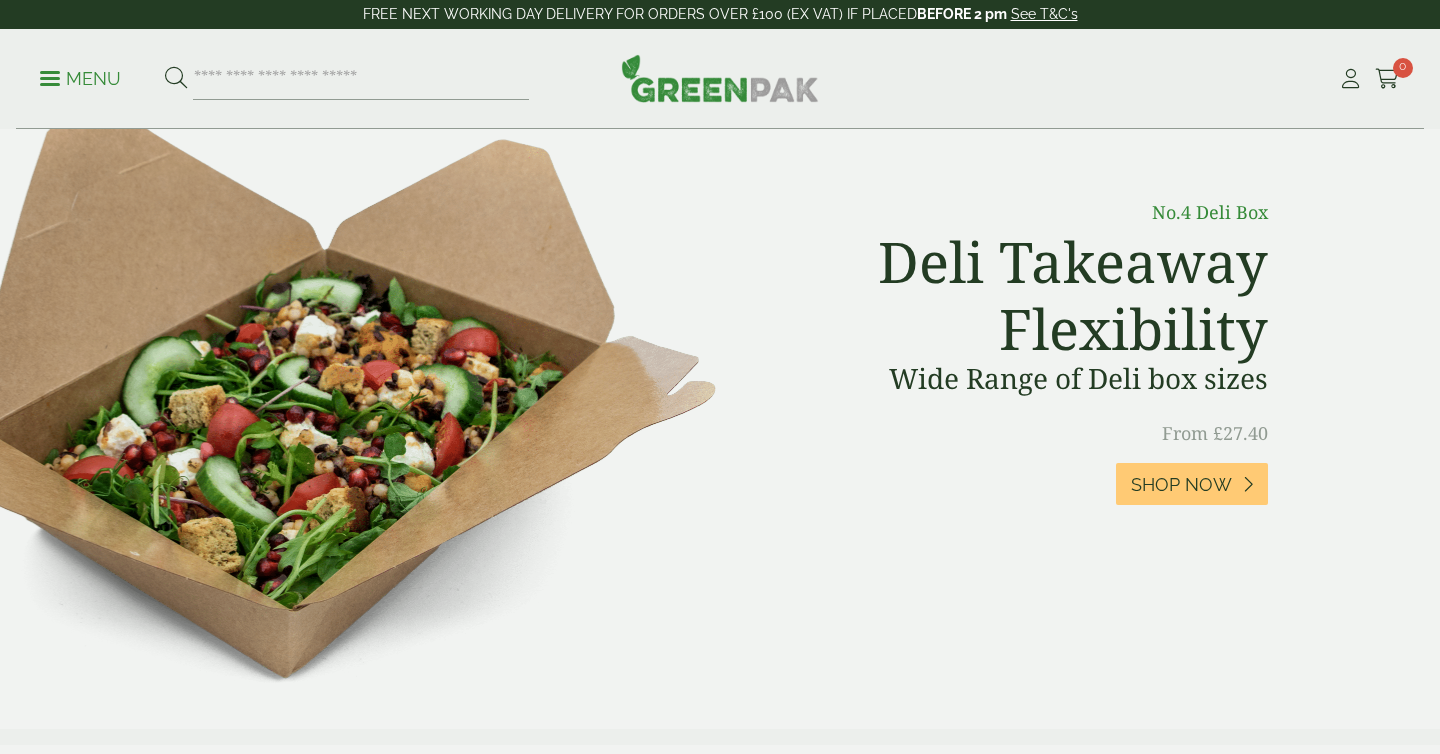 scroll, scrollTop: 842, scrollLeft: 0, axis: vertical 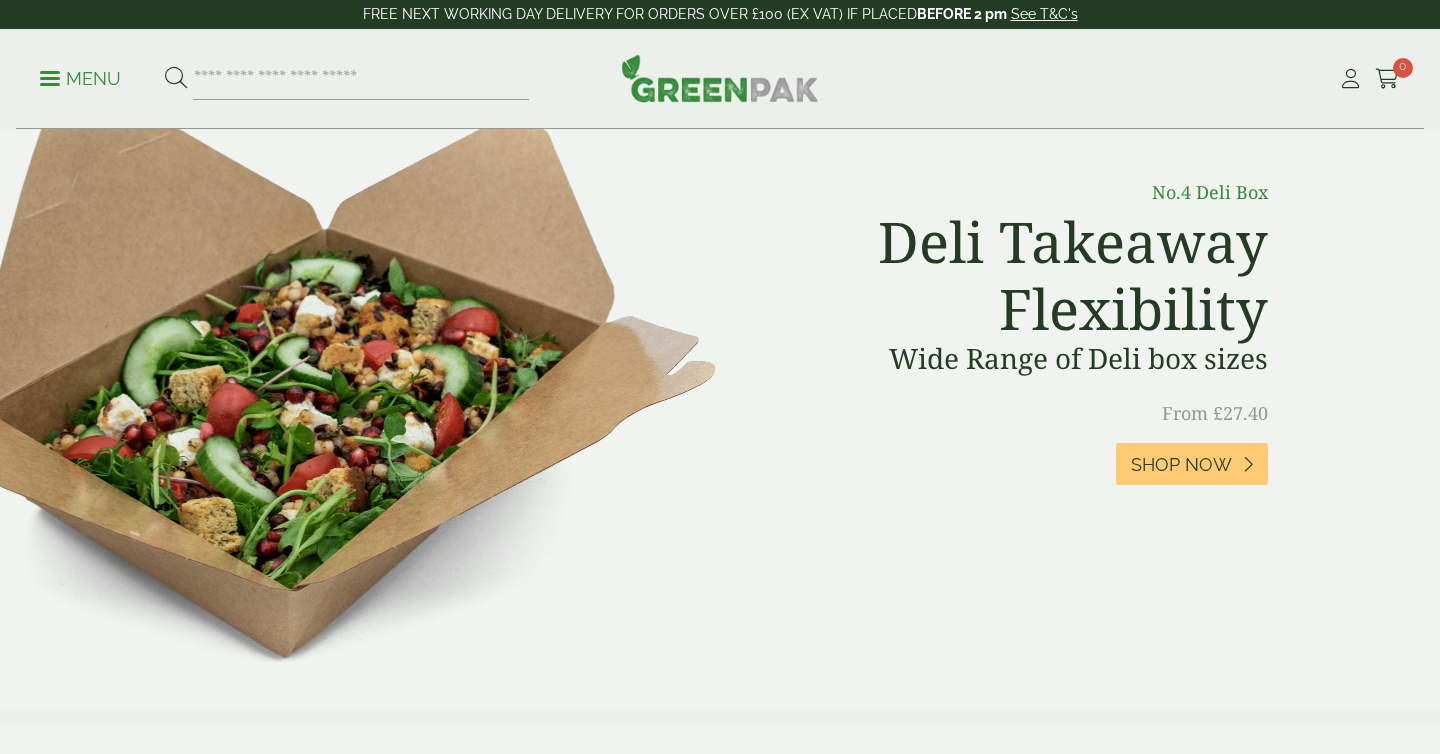 click on "No.4 Deli Box
Deli Takeaway Flexibility
Wide Range of Deli box sizes
From £27.40
Shop Now" at bounding box center [720, 370] 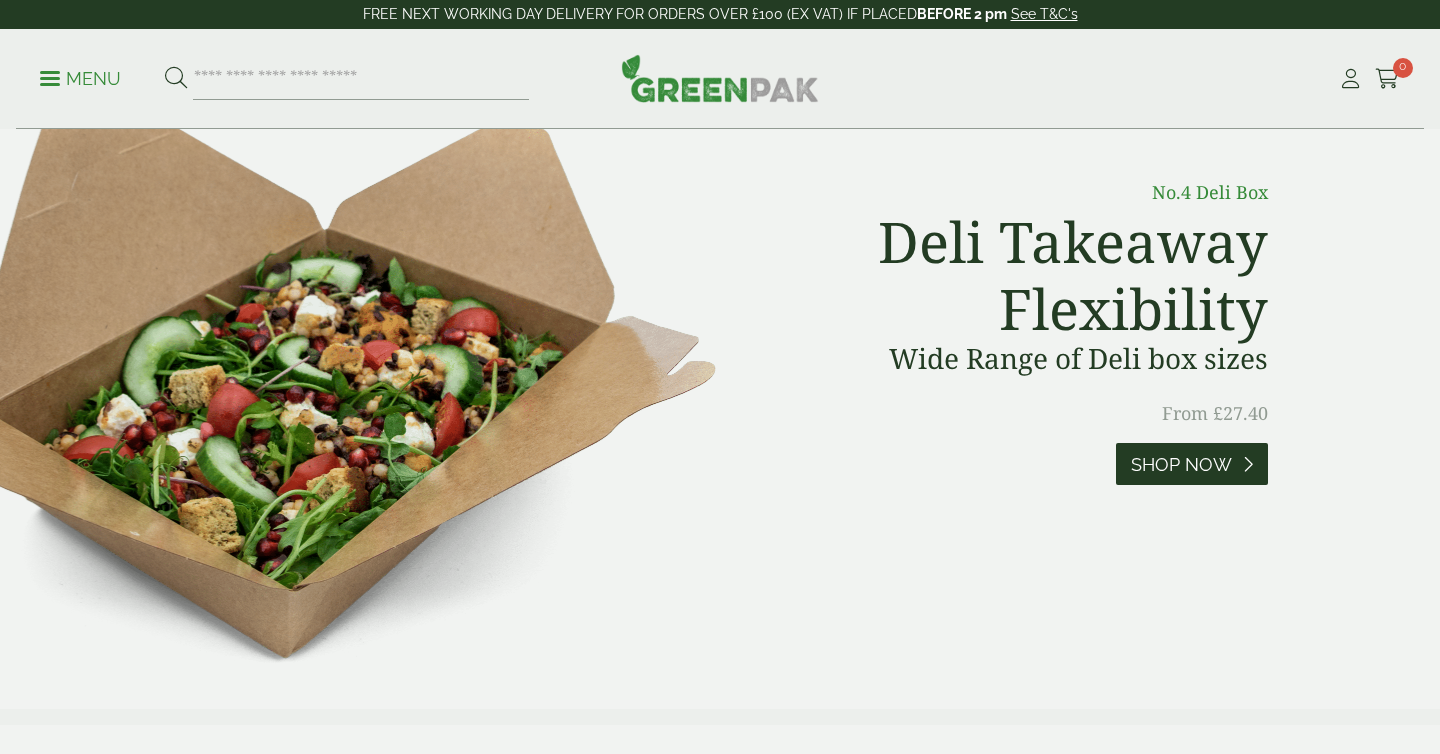 click on "Shop Now" at bounding box center [1181, 465] 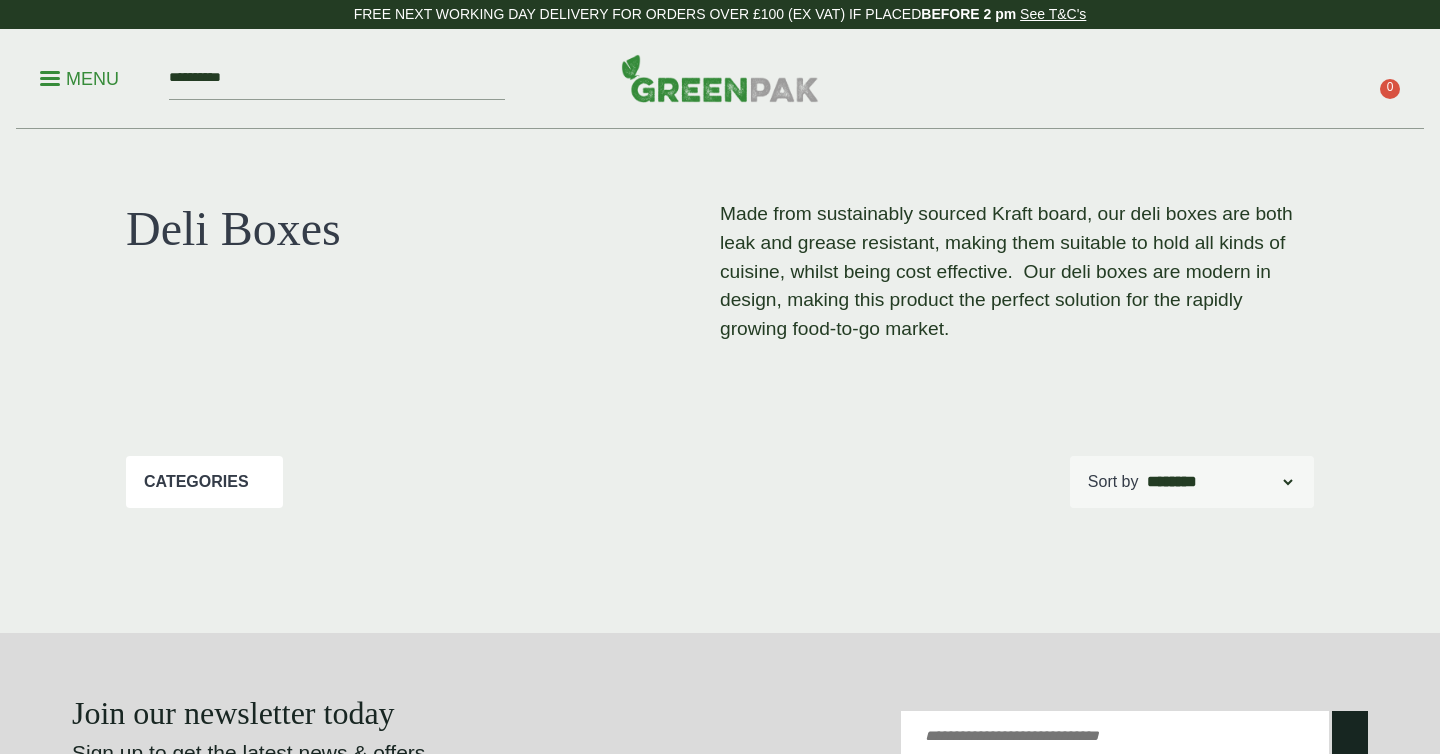 scroll, scrollTop: 0, scrollLeft: 0, axis: both 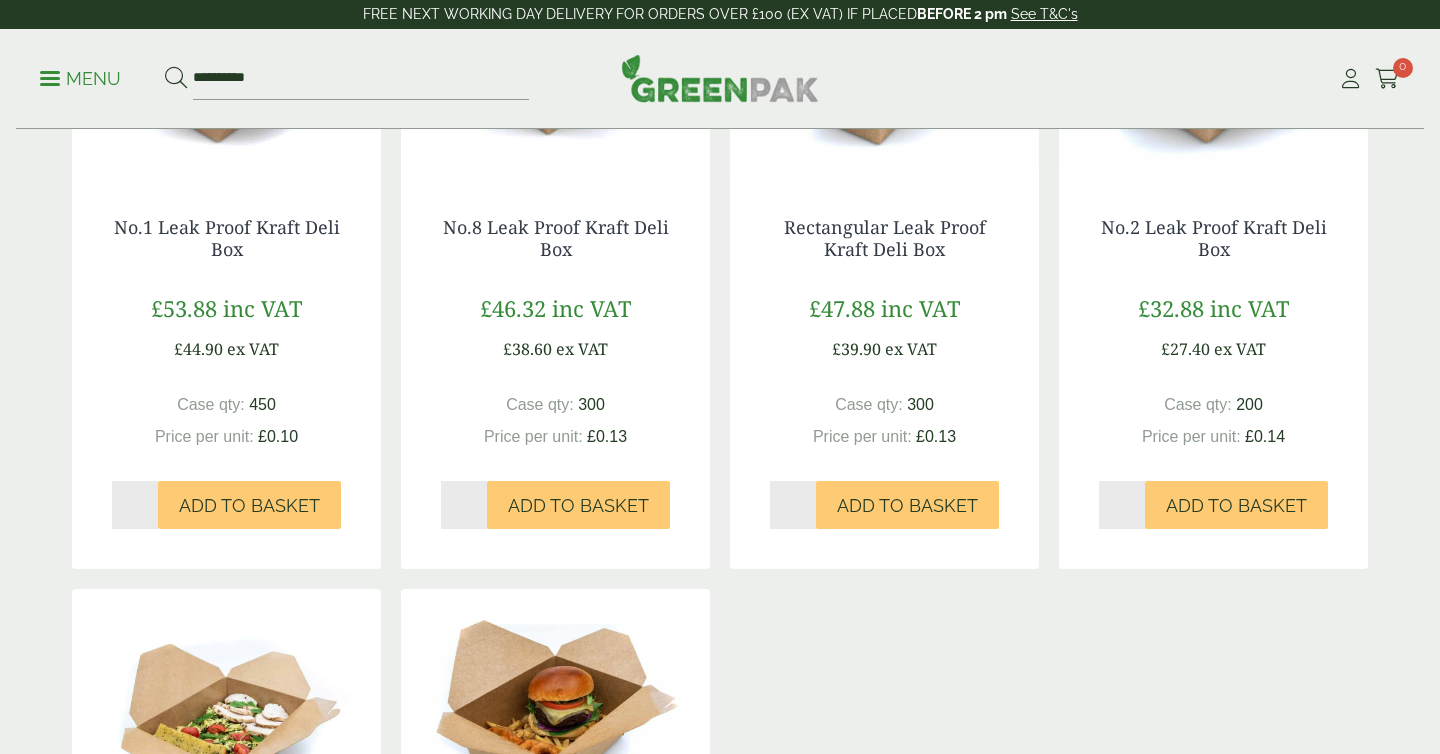 click on "No.8 Leak Proof Kraft Deli Box
£46.32
inc VAT
£38.60
ex VAT
Case qty:
300
Price per unit:
£0.13
Qty * Add to Basket" at bounding box center [555, 373] 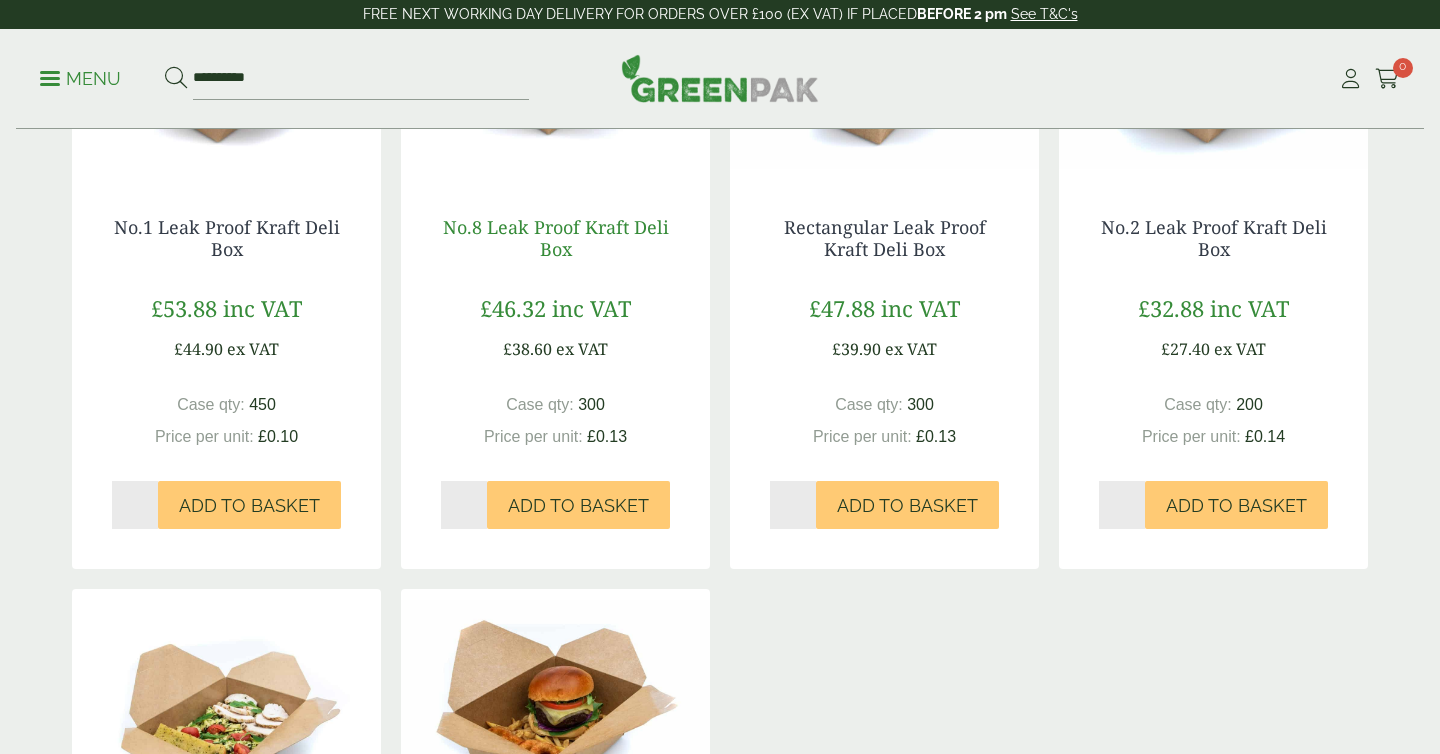 click on "No.8 Leak Proof Kraft Deli Box" at bounding box center (556, 238) 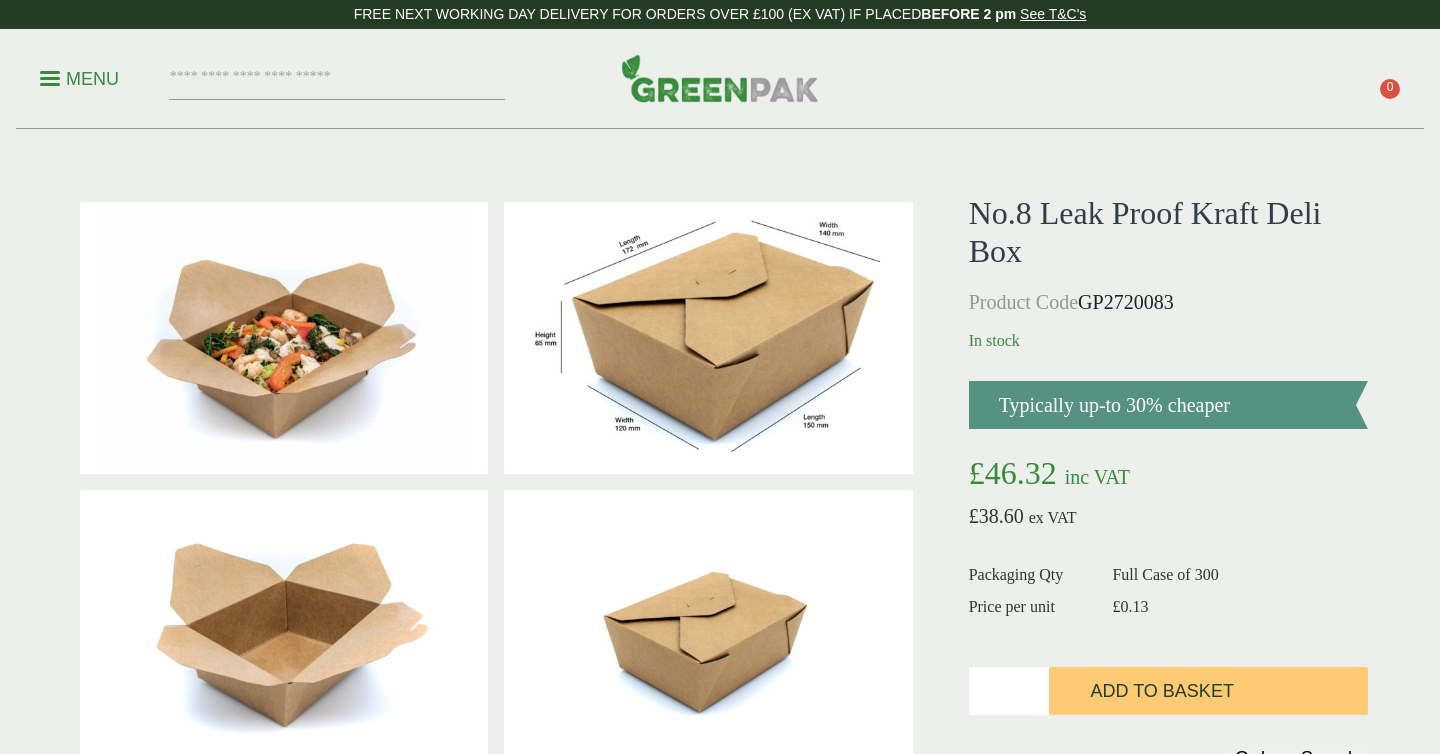 scroll, scrollTop: 0, scrollLeft: 0, axis: both 